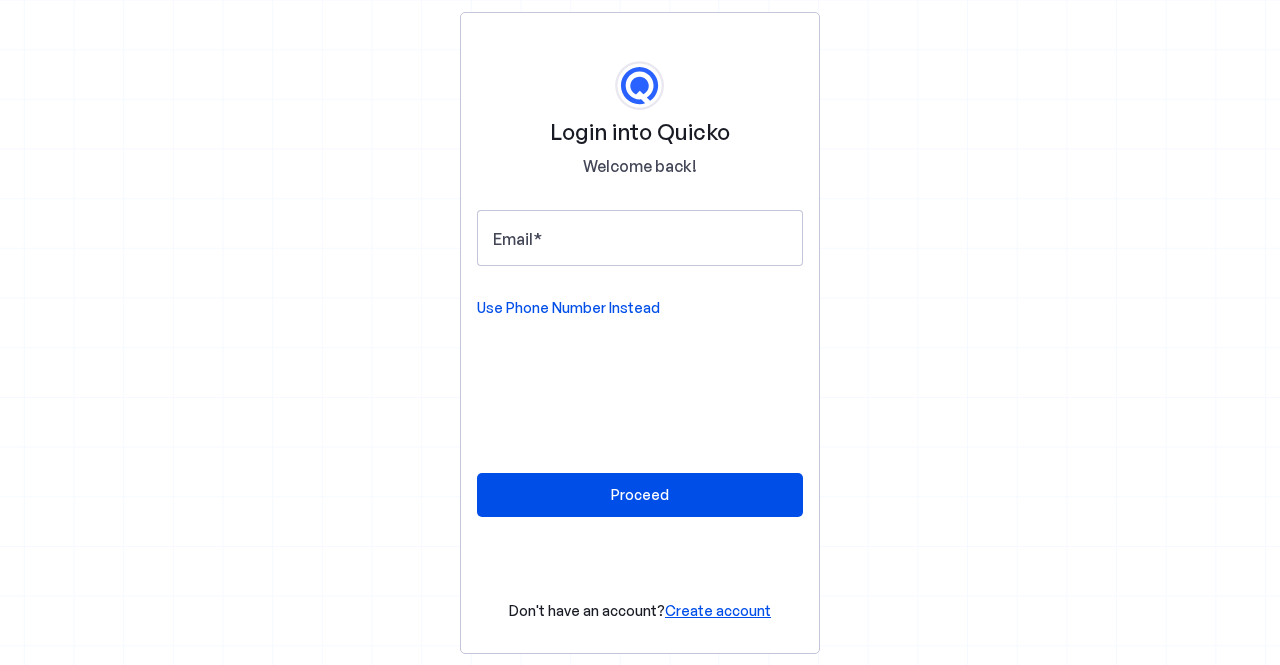 scroll, scrollTop: 0, scrollLeft: 0, axis: both 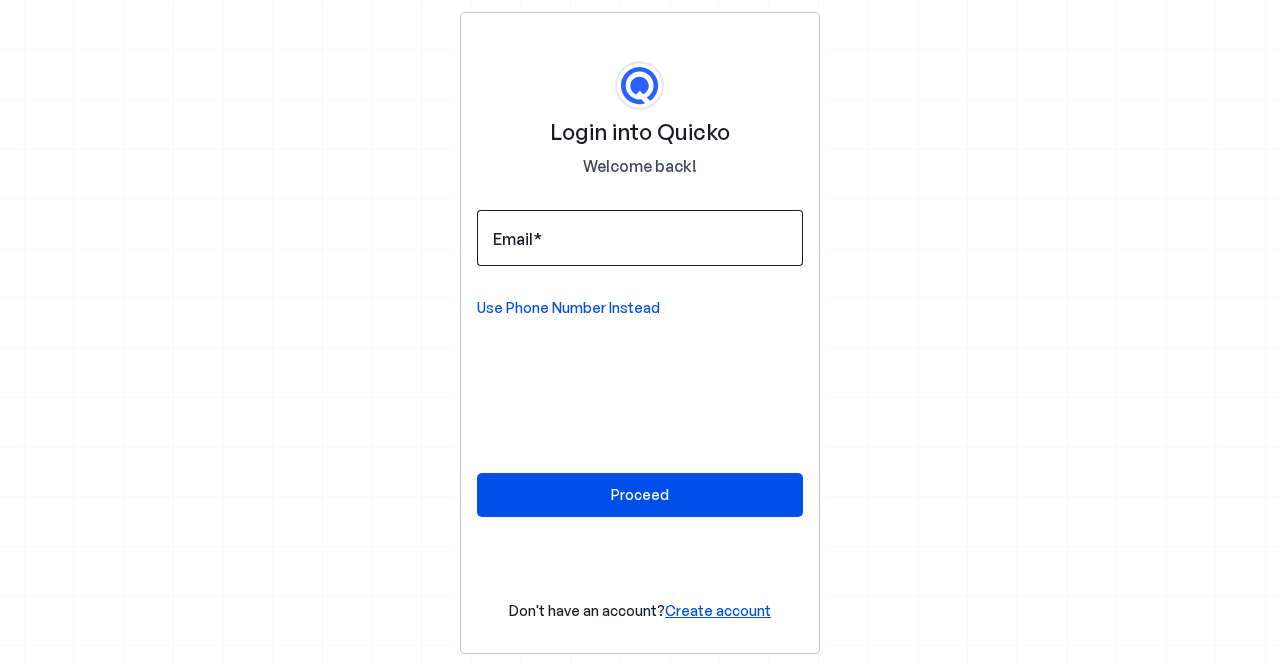 click at bounding box center (537, 239) 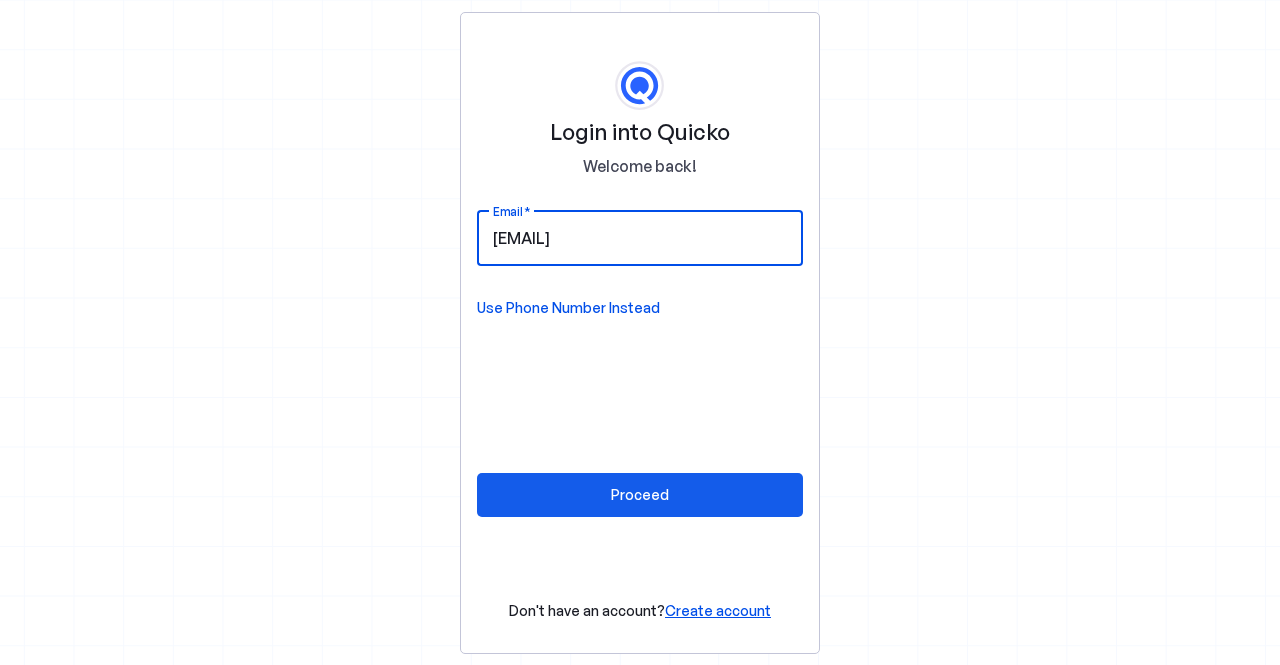 type on "[EMAIL]" 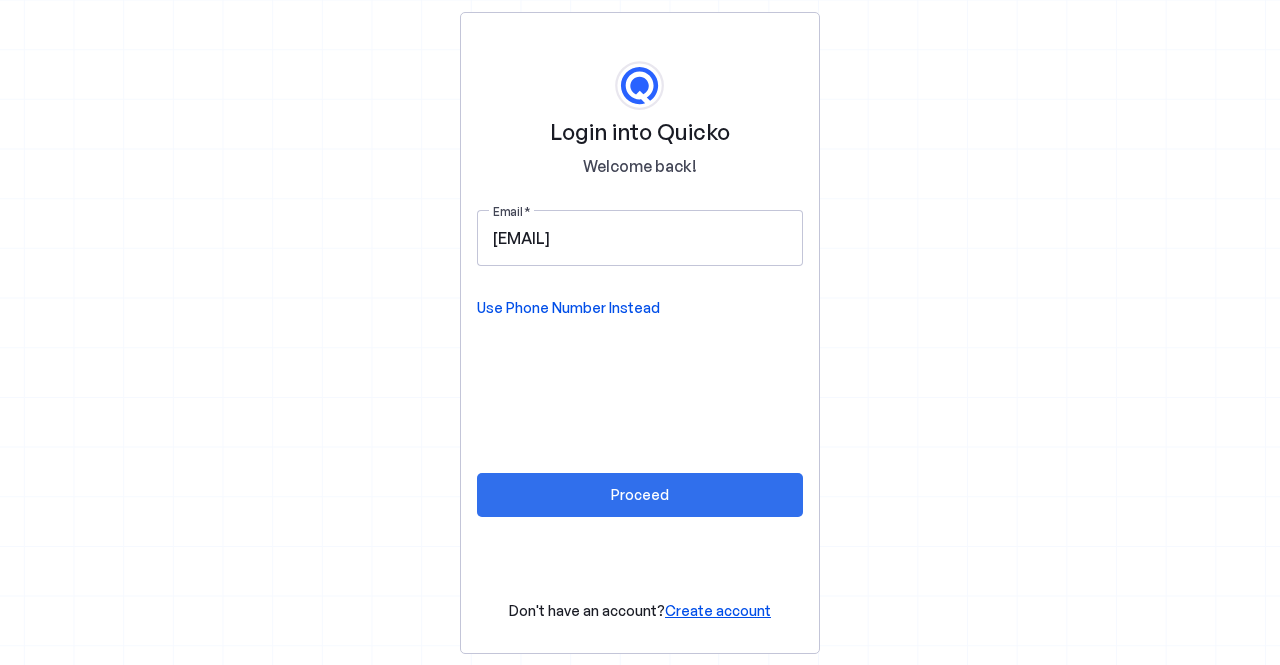 click on "Proceed" at bounding box center (640, 494) 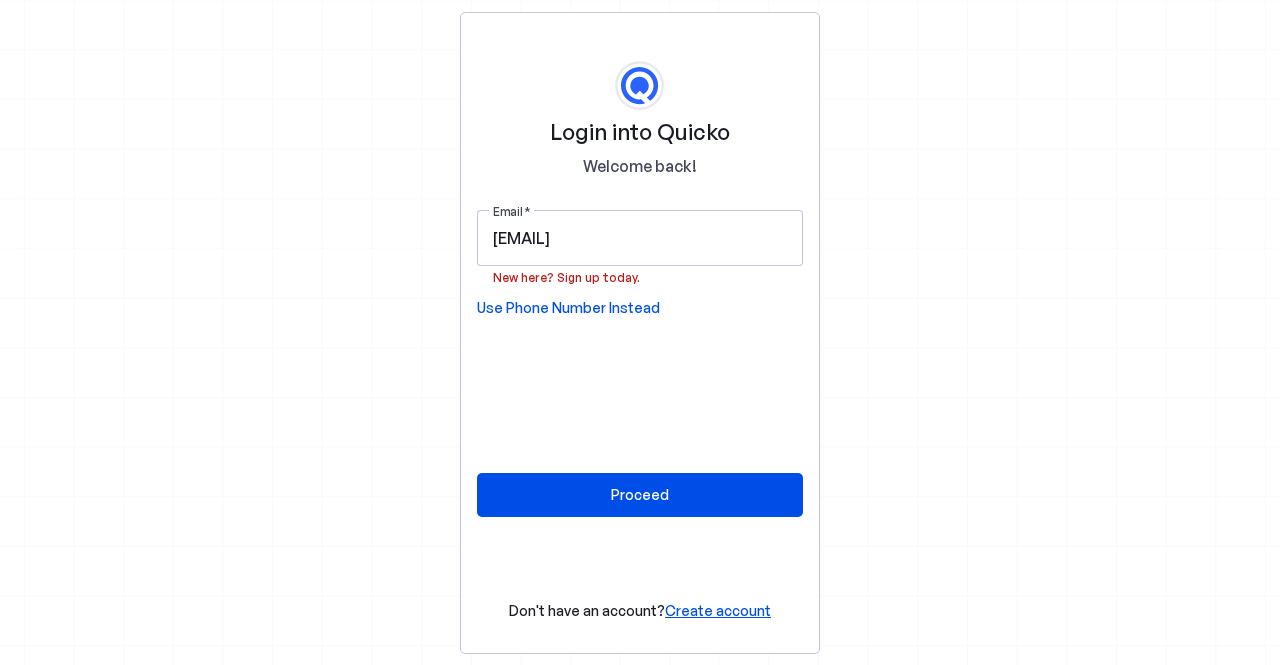 click on "Create account" at bounding box center (718, 610) 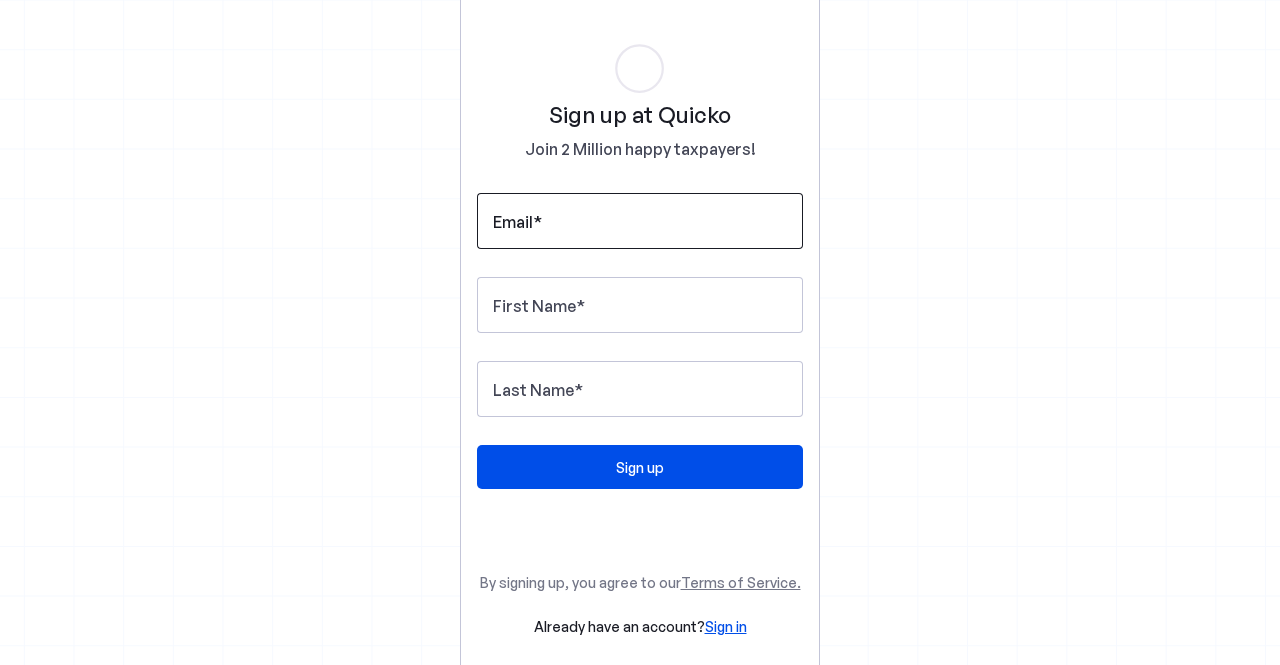 click on "Email" at bounding box center (513, 222) 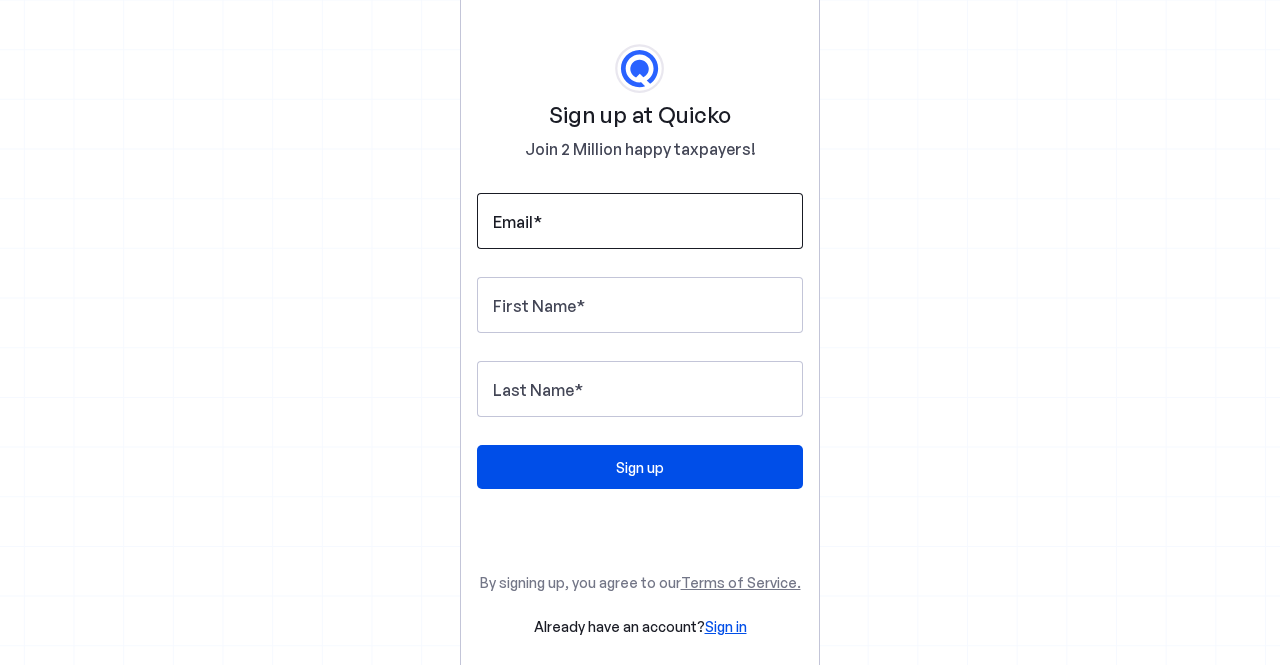 click on "Email" at bounding box center (640, 221) 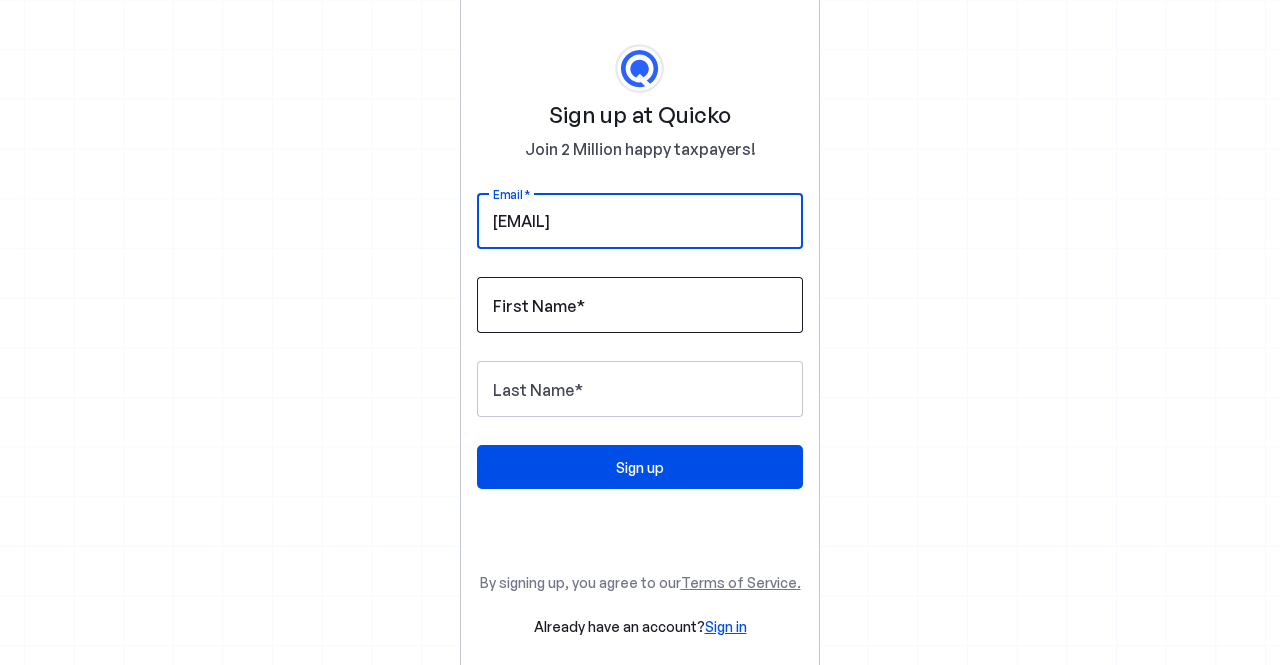 type on "[EMAIL]" 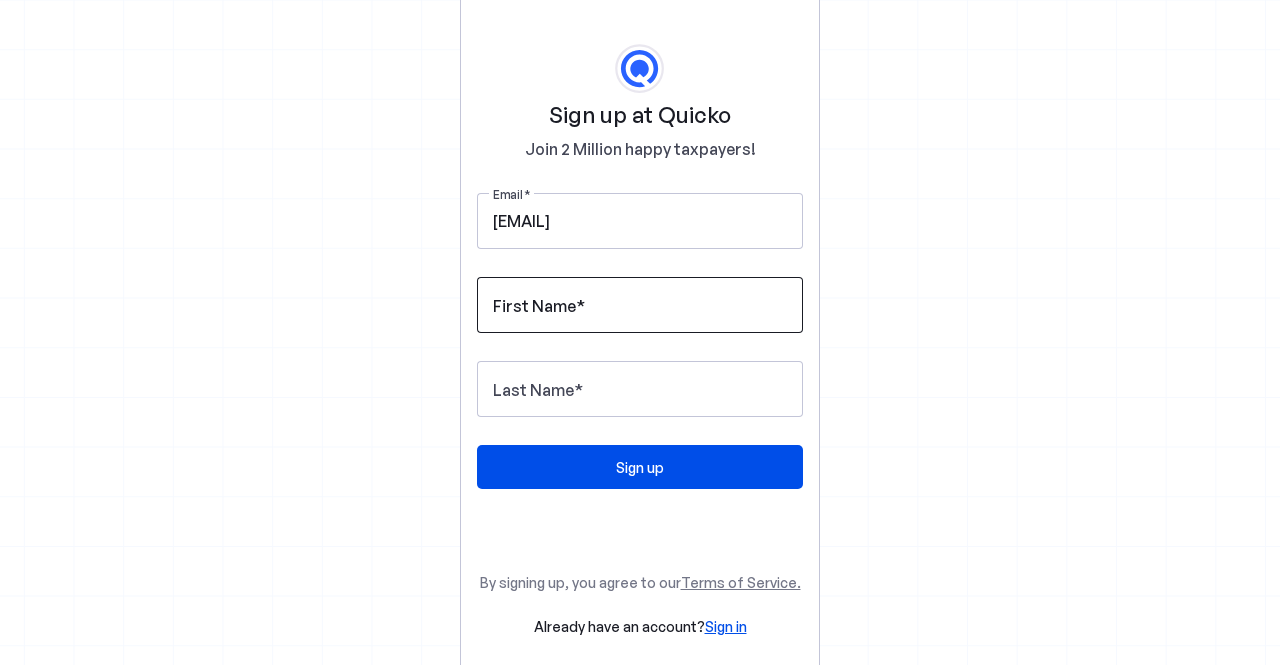 click on "First Name" at bounding box center (534, 306) 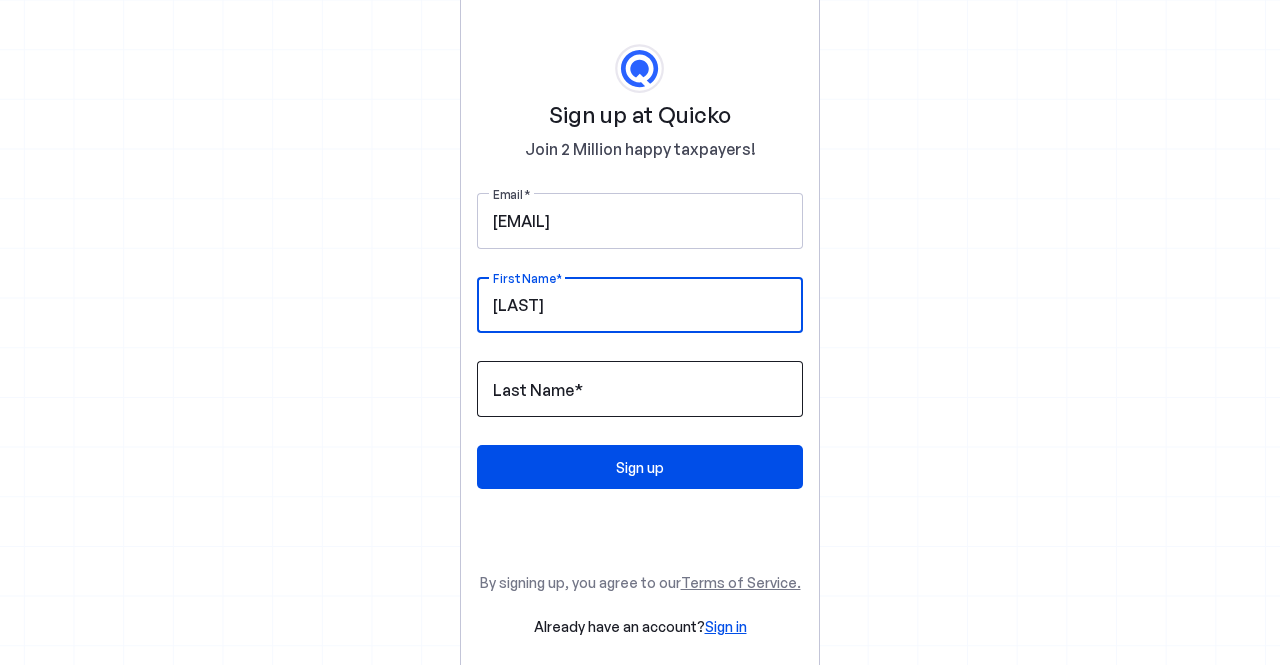 type on "[LAST]" 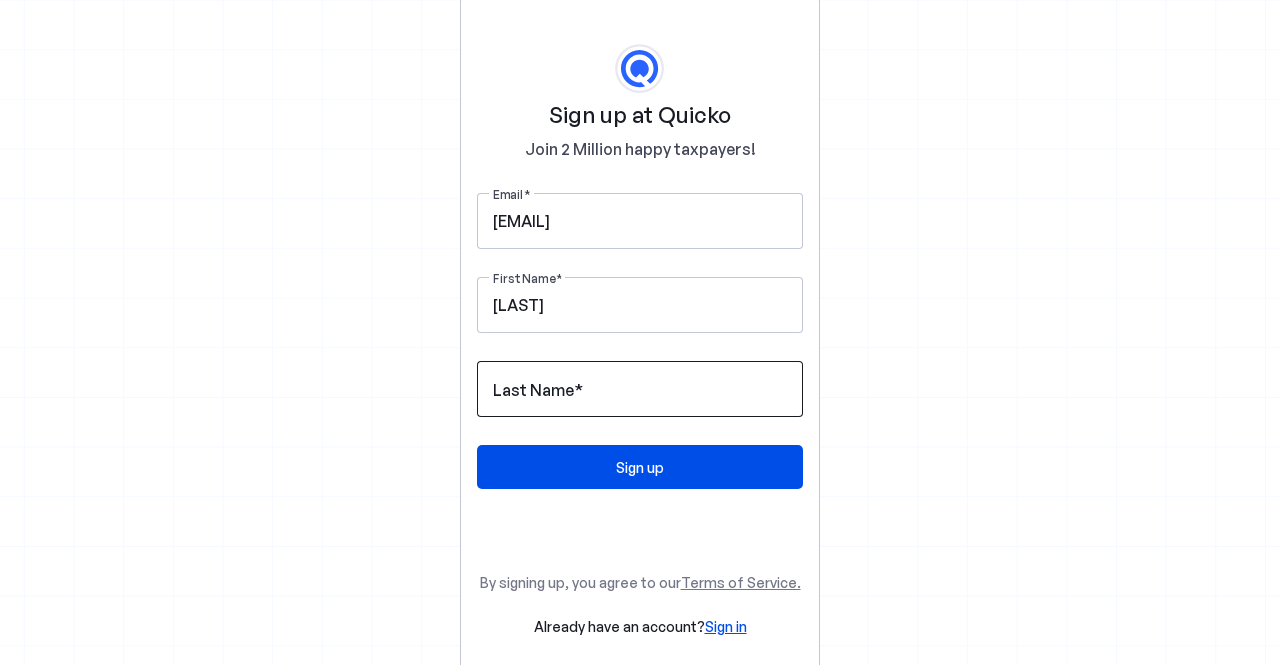 click on "Last Name" at bounding box center (533, 390) 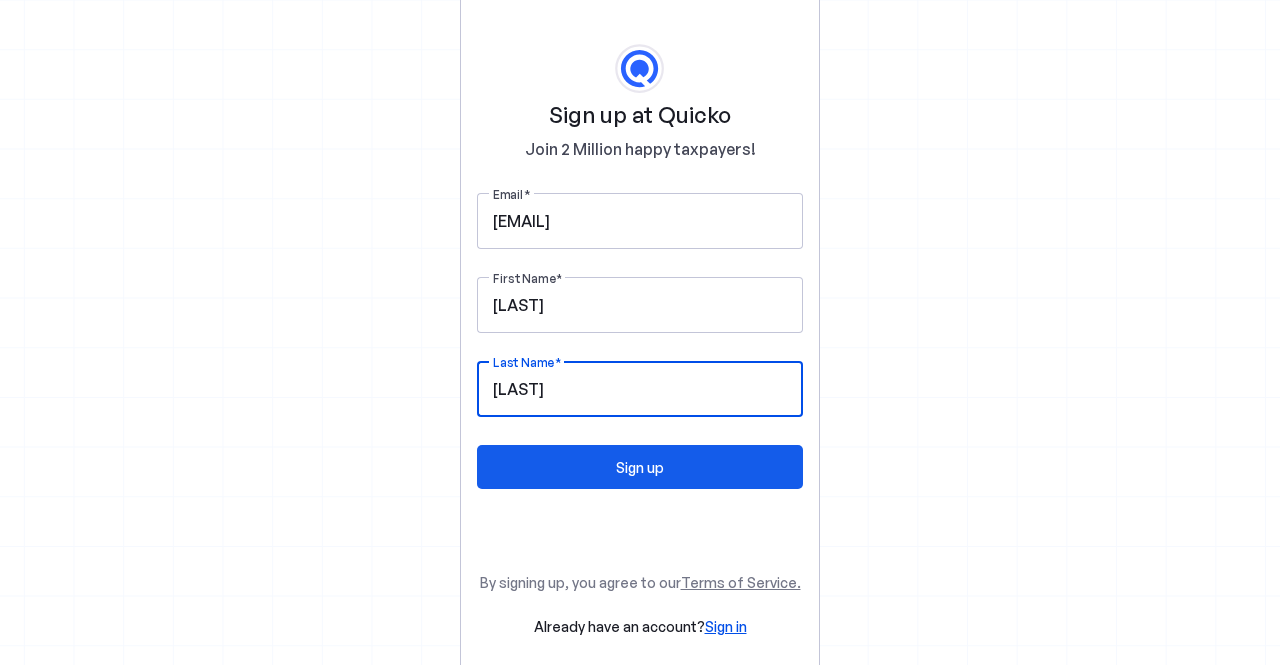 type on "[LAST]" 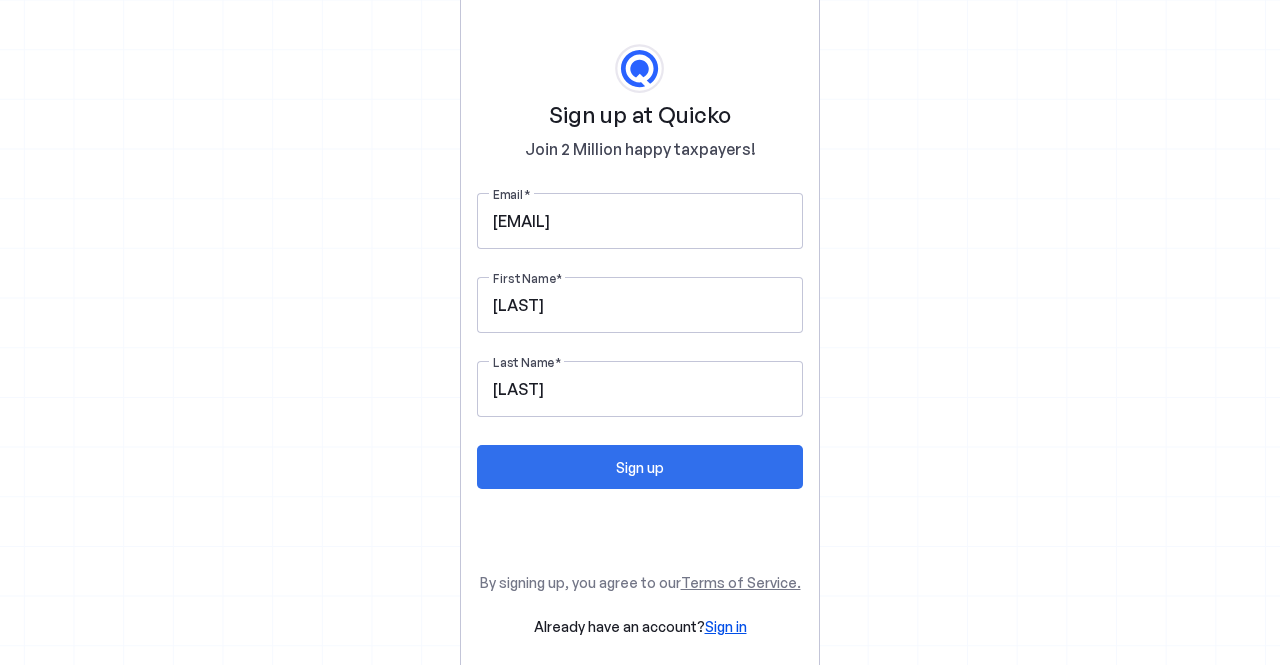 click on "Sign up" at bounding box center [640, 467] 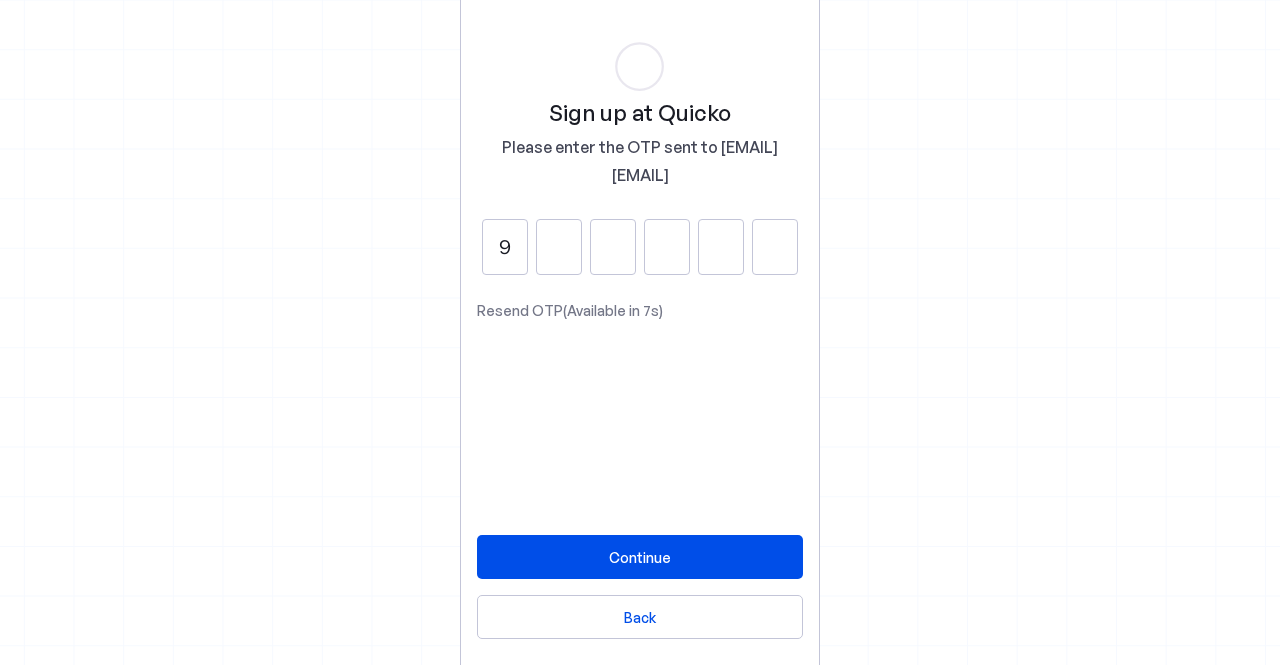 type on "9" 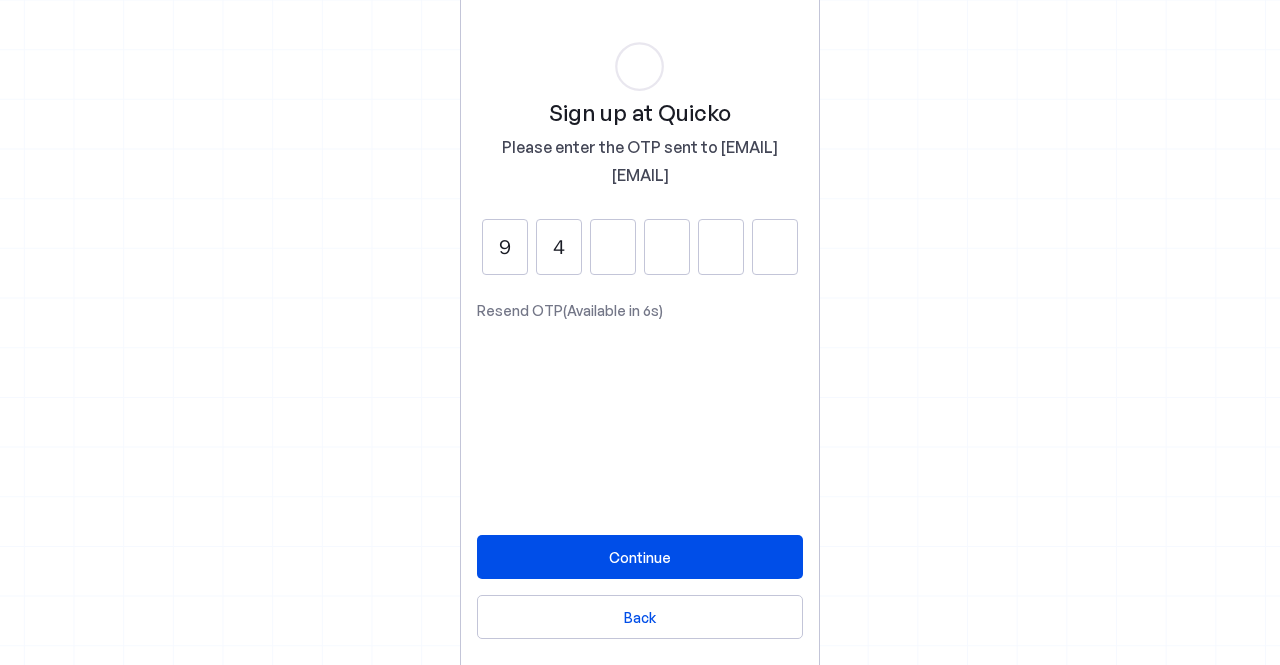 type on "4" 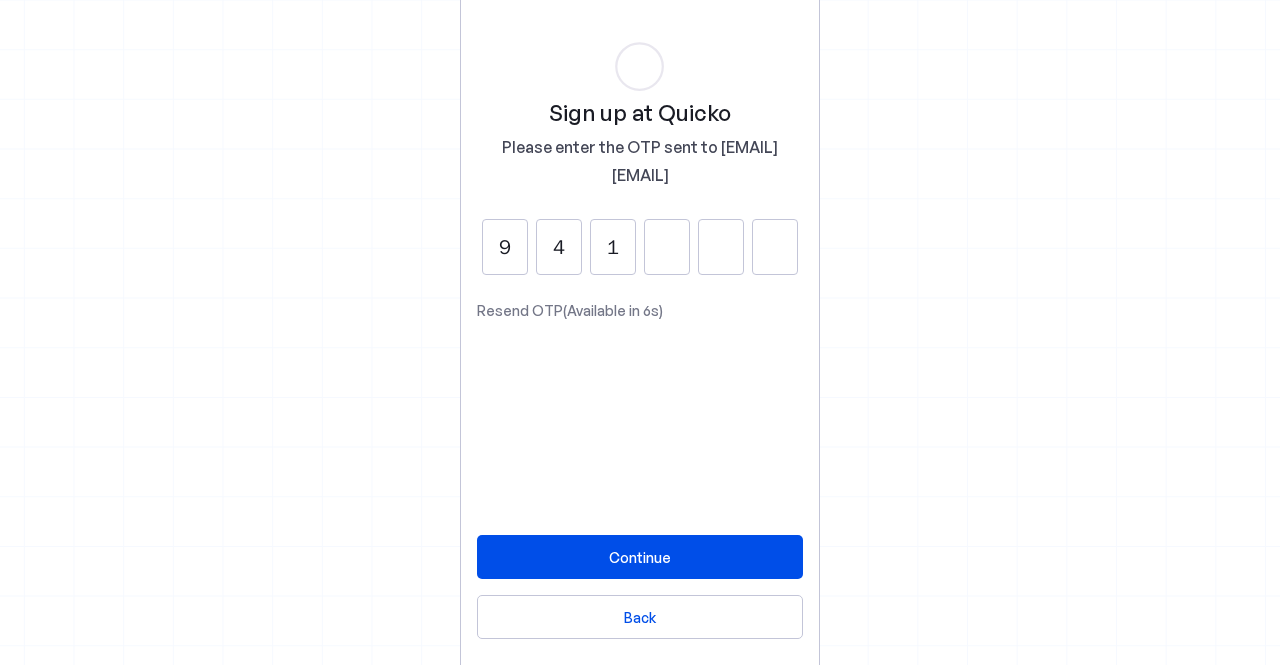 type on "1" 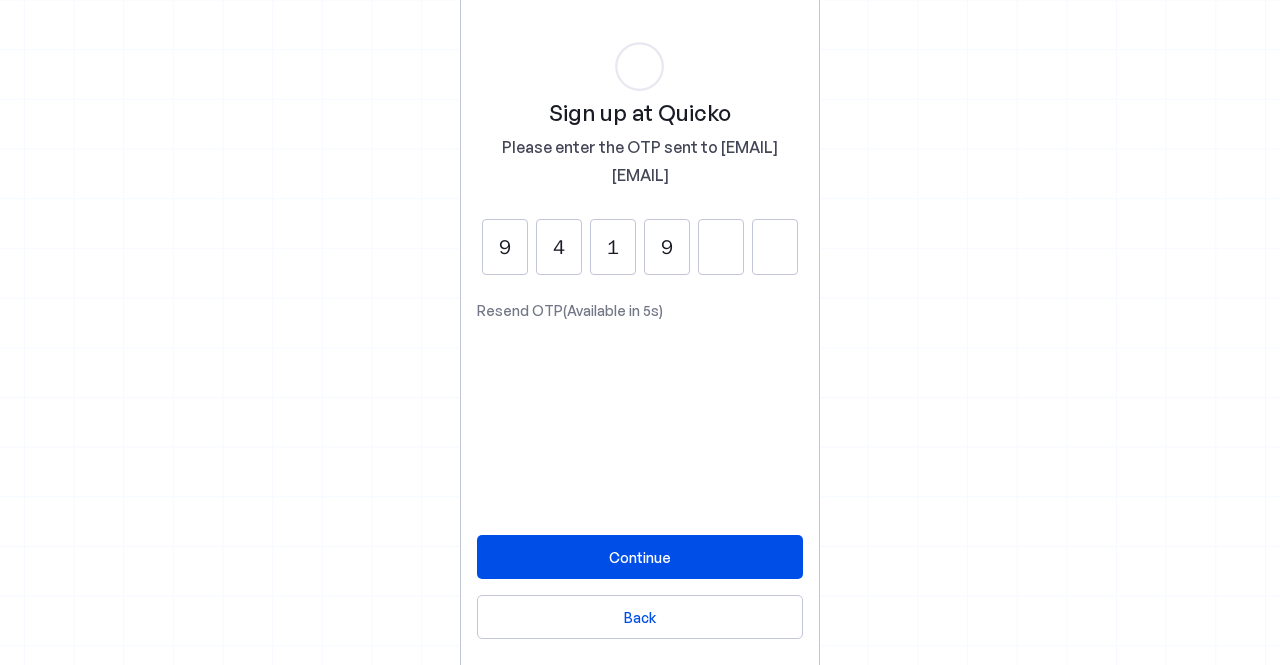 type on "9" 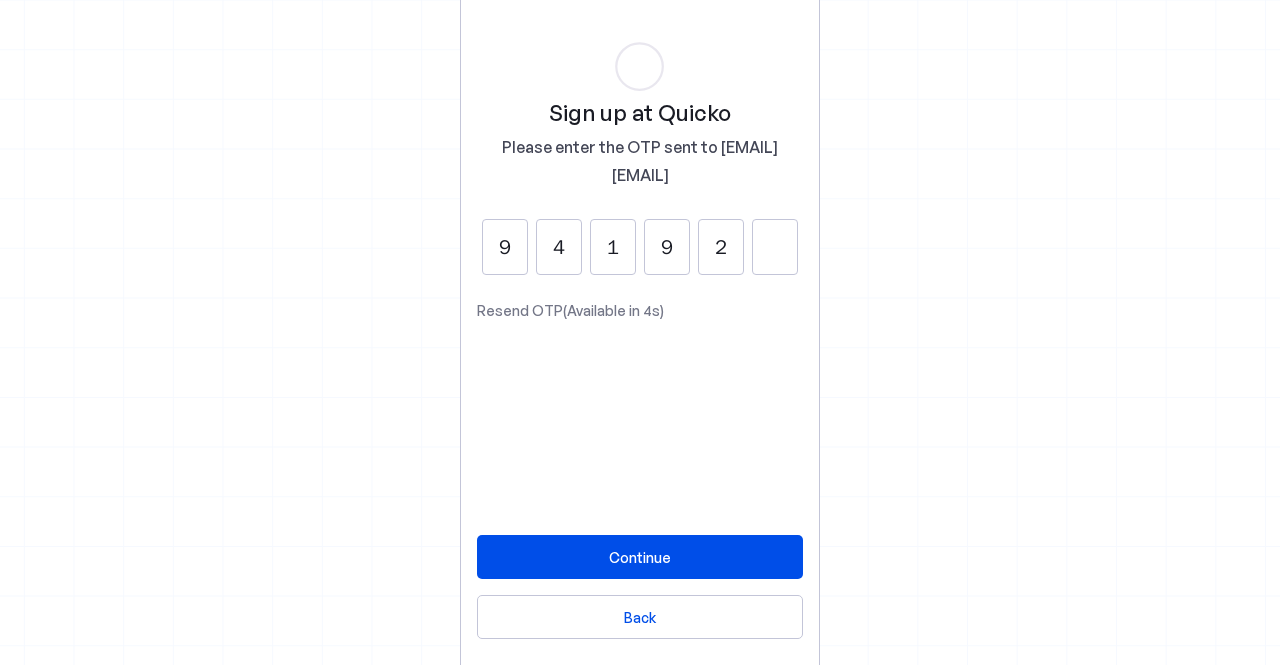 type on "2" 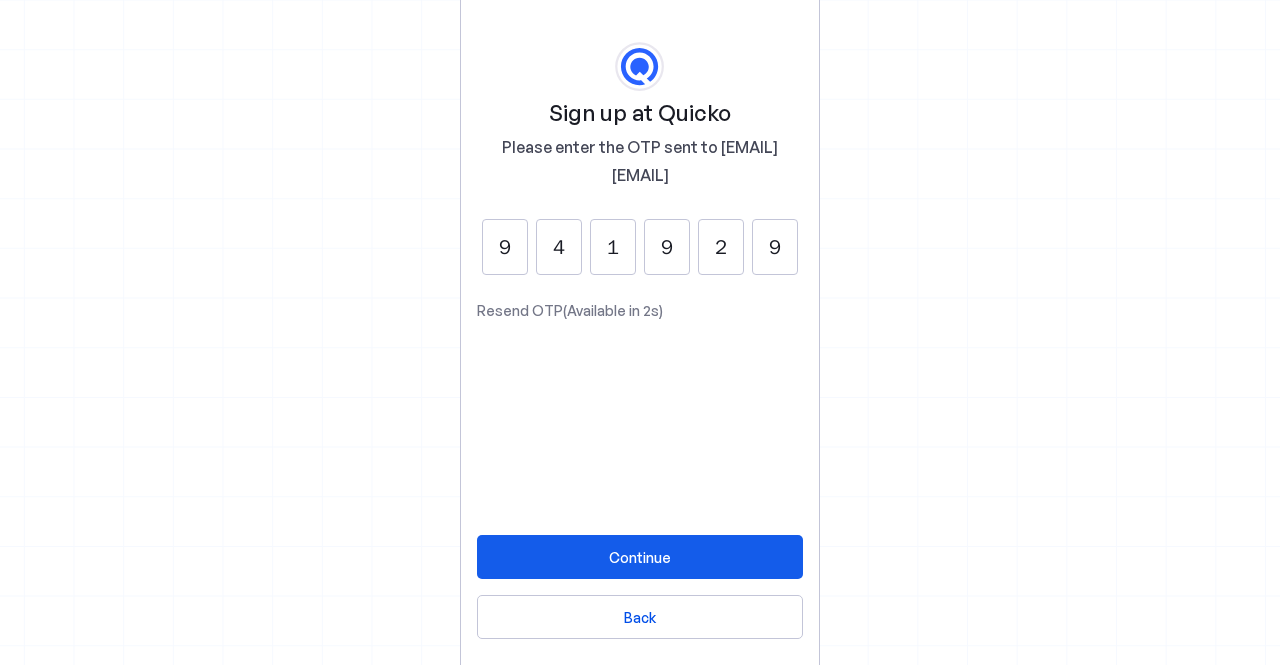 type on "9" 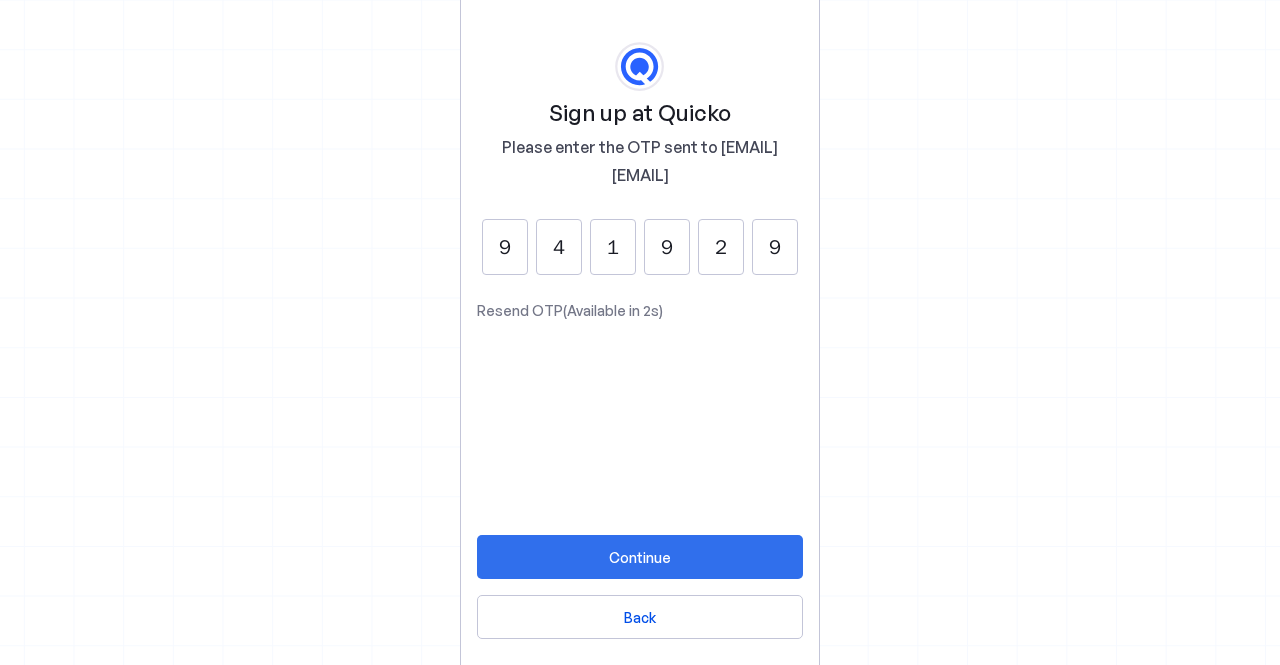 click on "Continue" at bounding box center (640, 557) 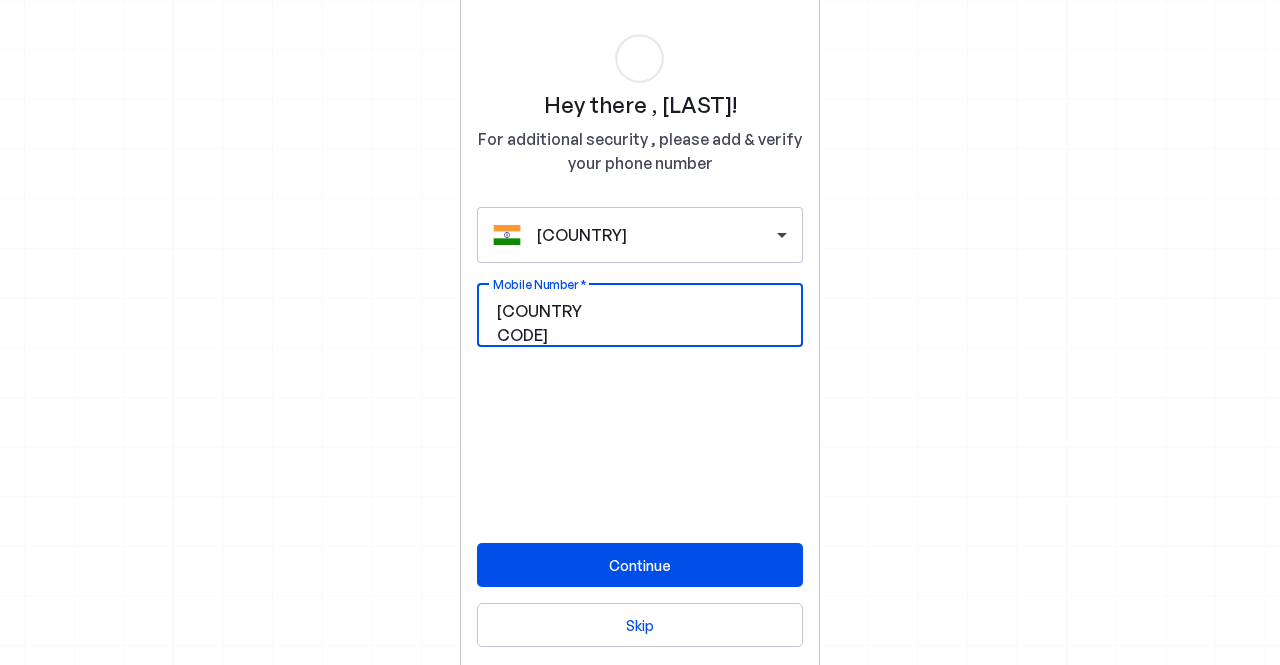 click on "Mobile Number" at bounding box center (706, 311) 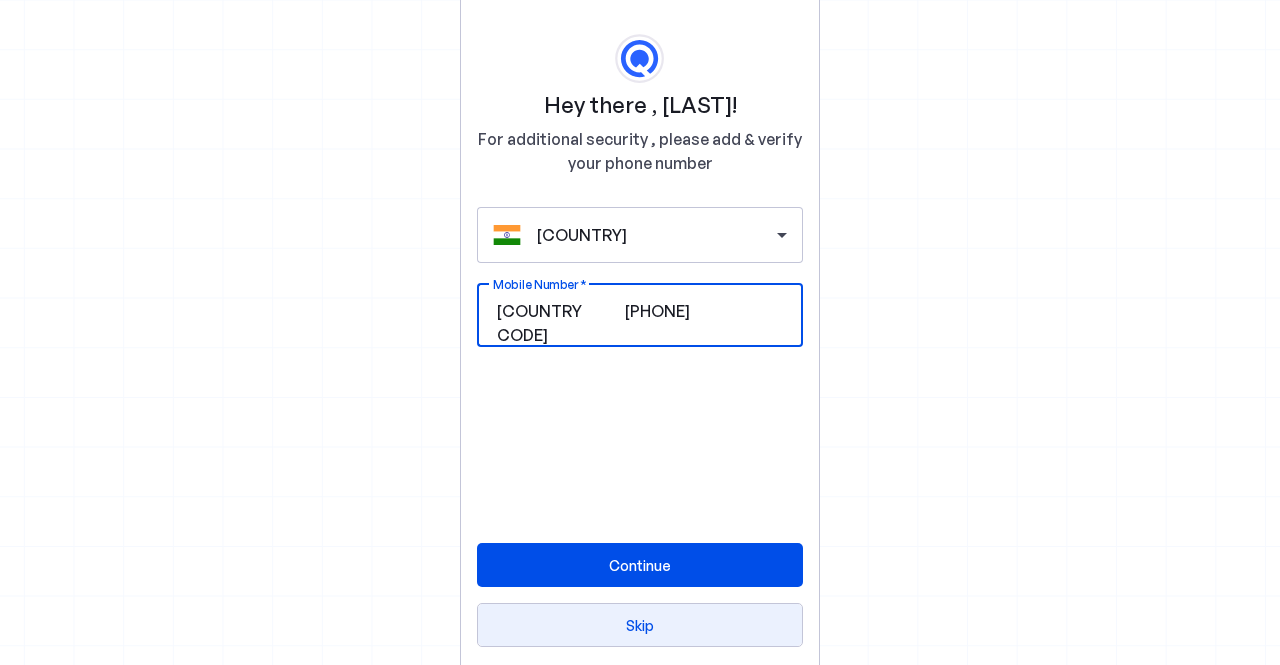 type on "[PHONE]" 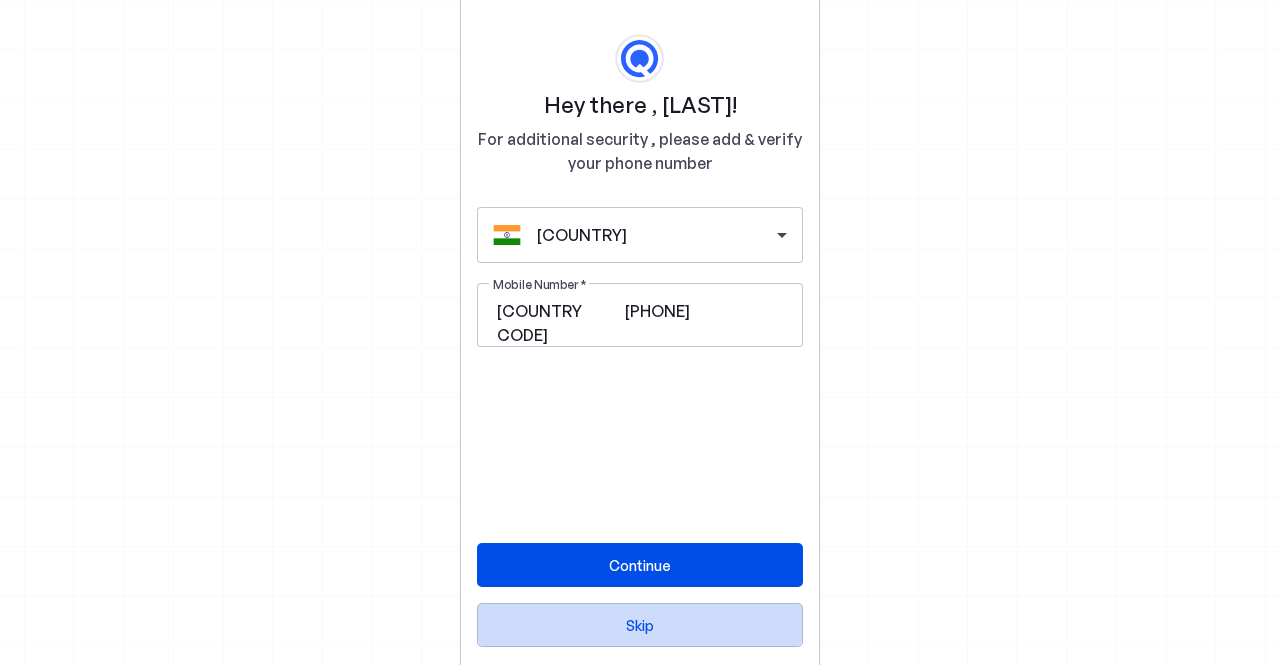 click on "Skip" at bounding box center (640, 625) 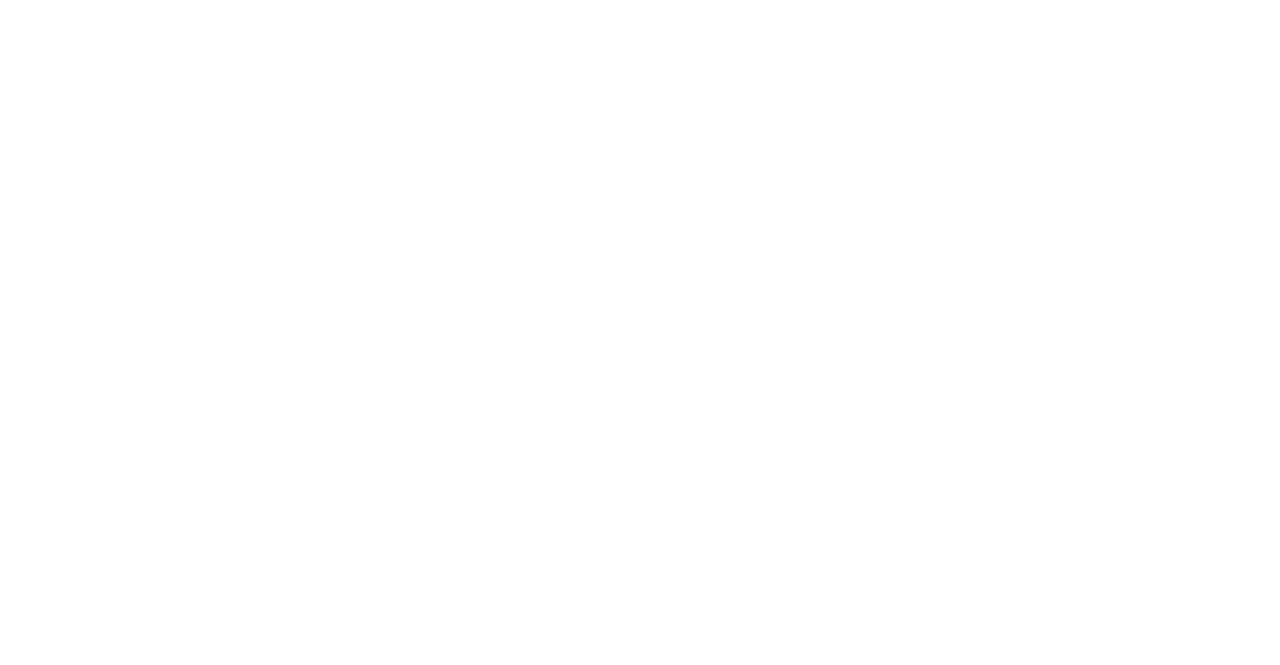 scroll, scrollTop: 0, scrollLeft: 0, axis: both 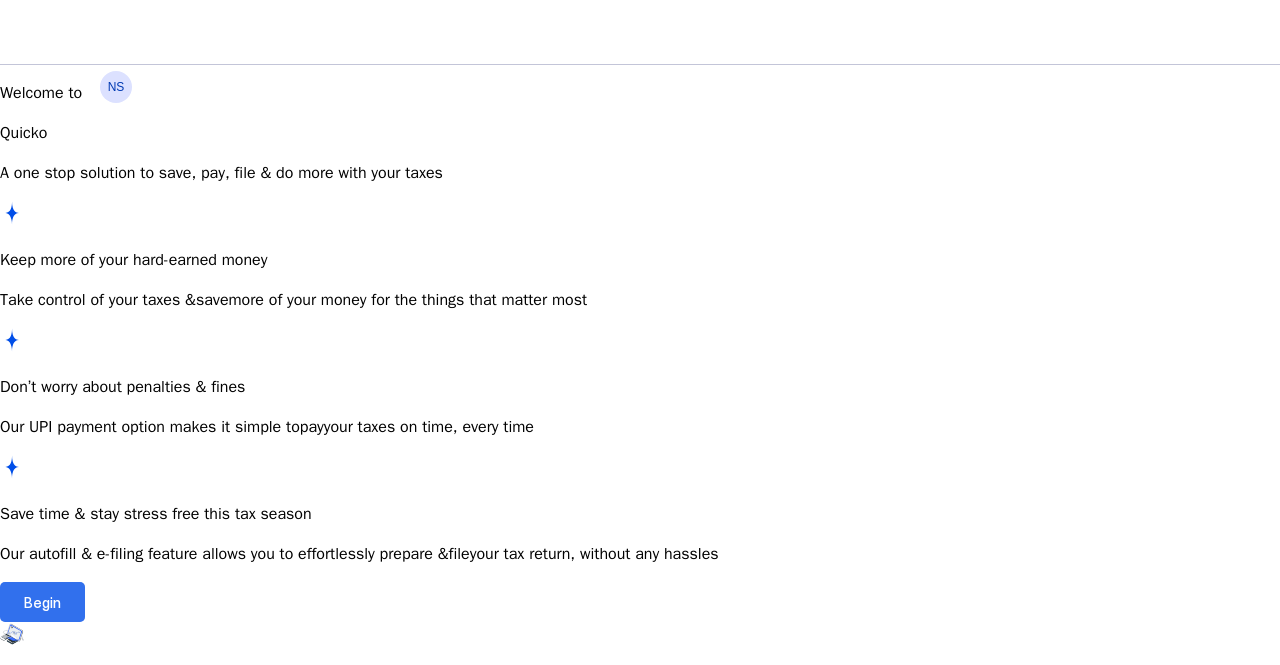 click on "Begin" at bounding box center [42, 602] 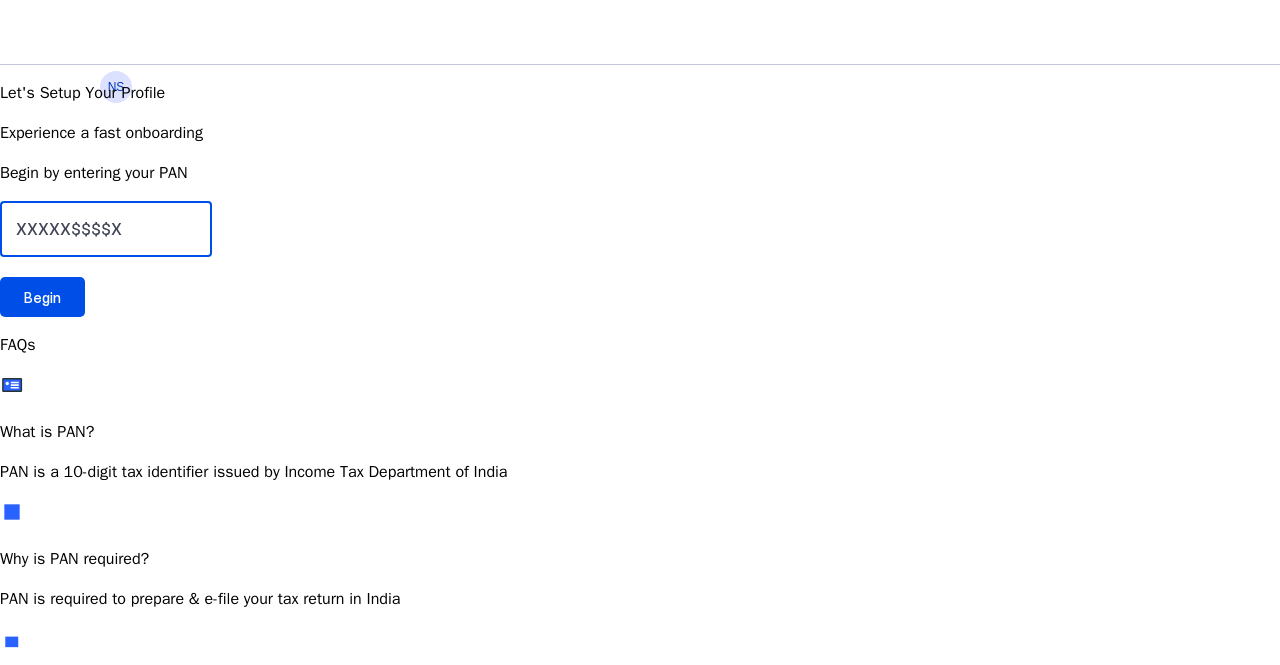 click at bounding box center [106, 229] 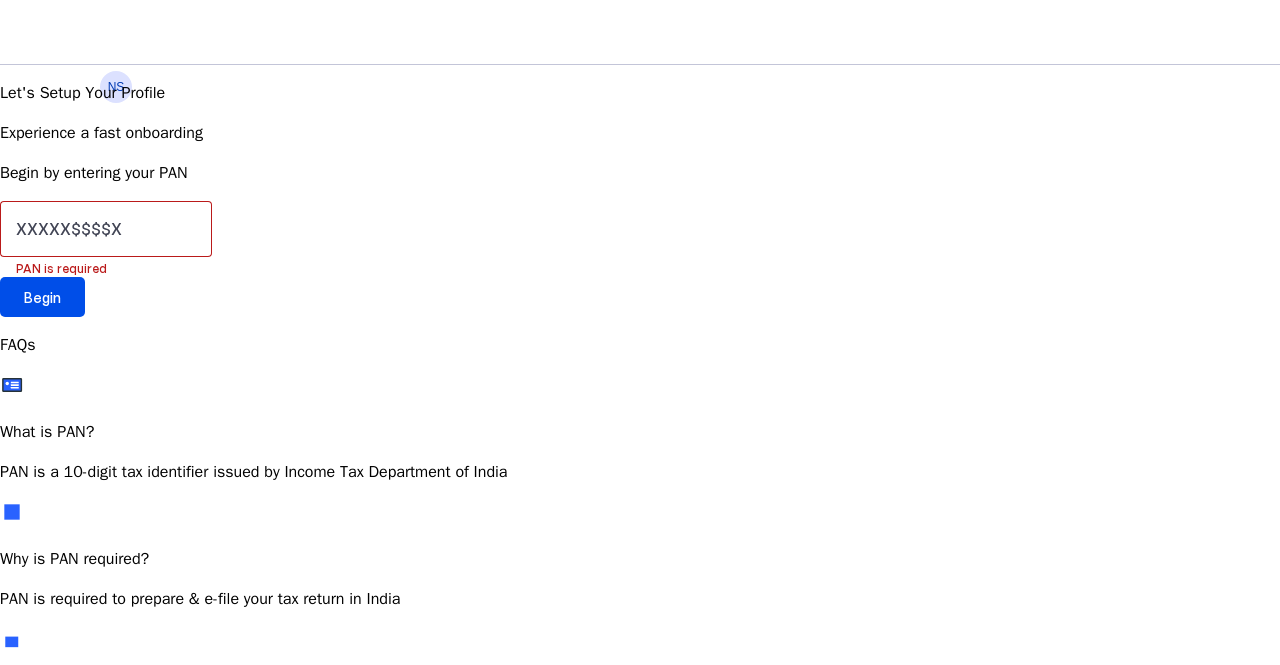 click on "My Accountants" at bounding box center [102, 1088] 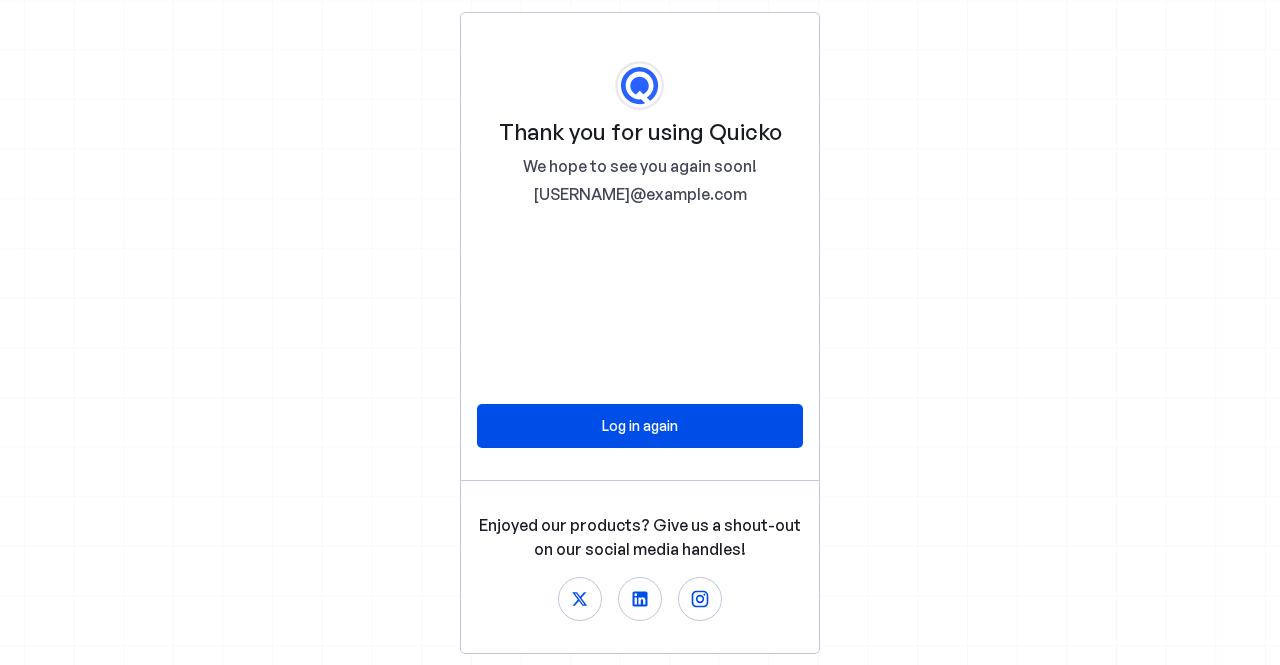 scroll, scrollTop: 0, scrollLeft: 0, axis: both 